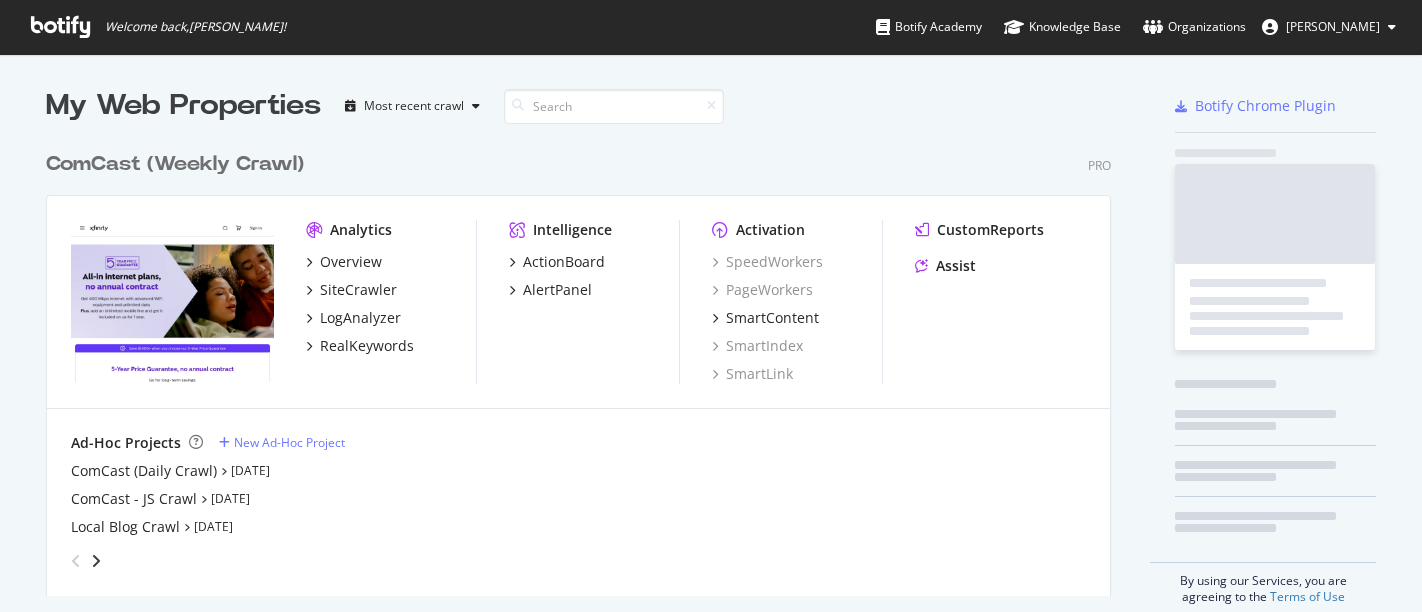 scroll, scrollTop: 0, scrollLeft: 0, axis: both 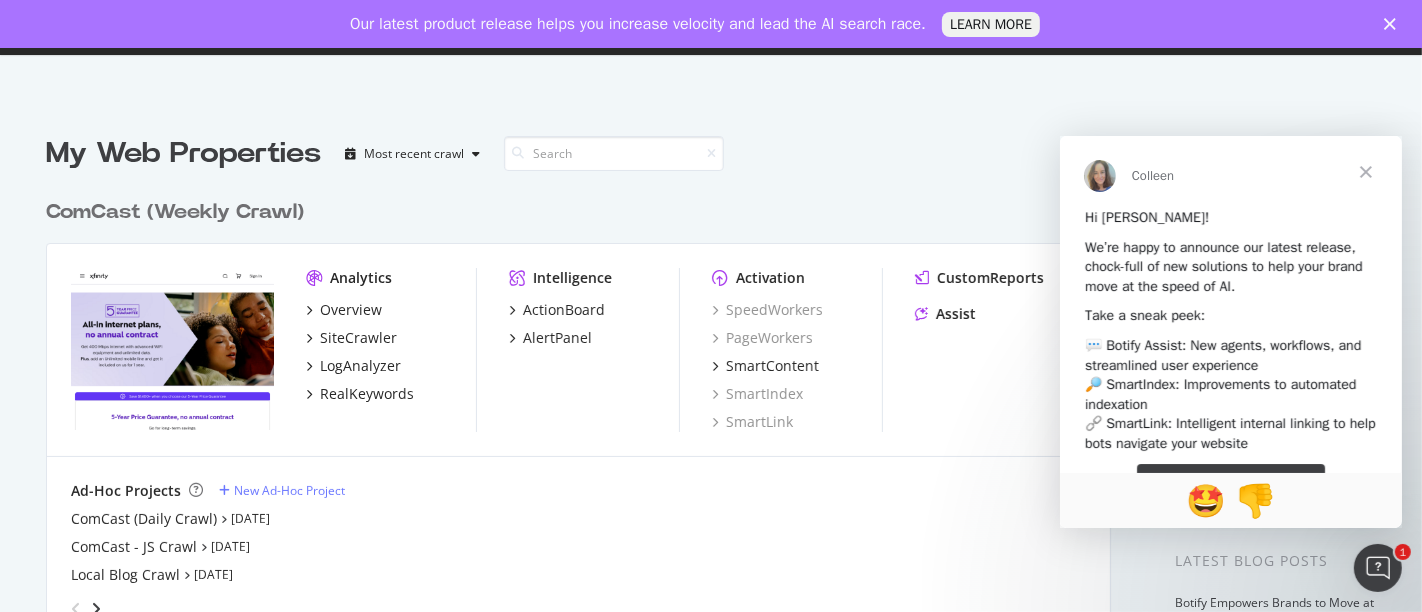 click 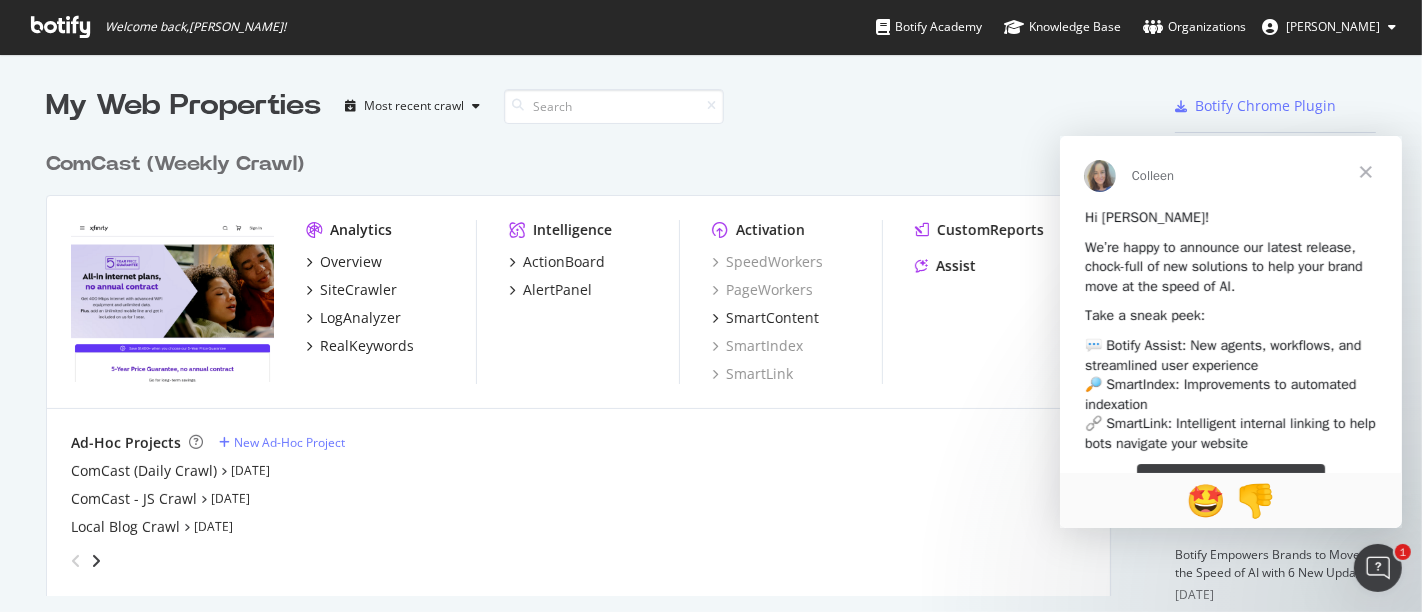 click at bounding box center (1392, 27) 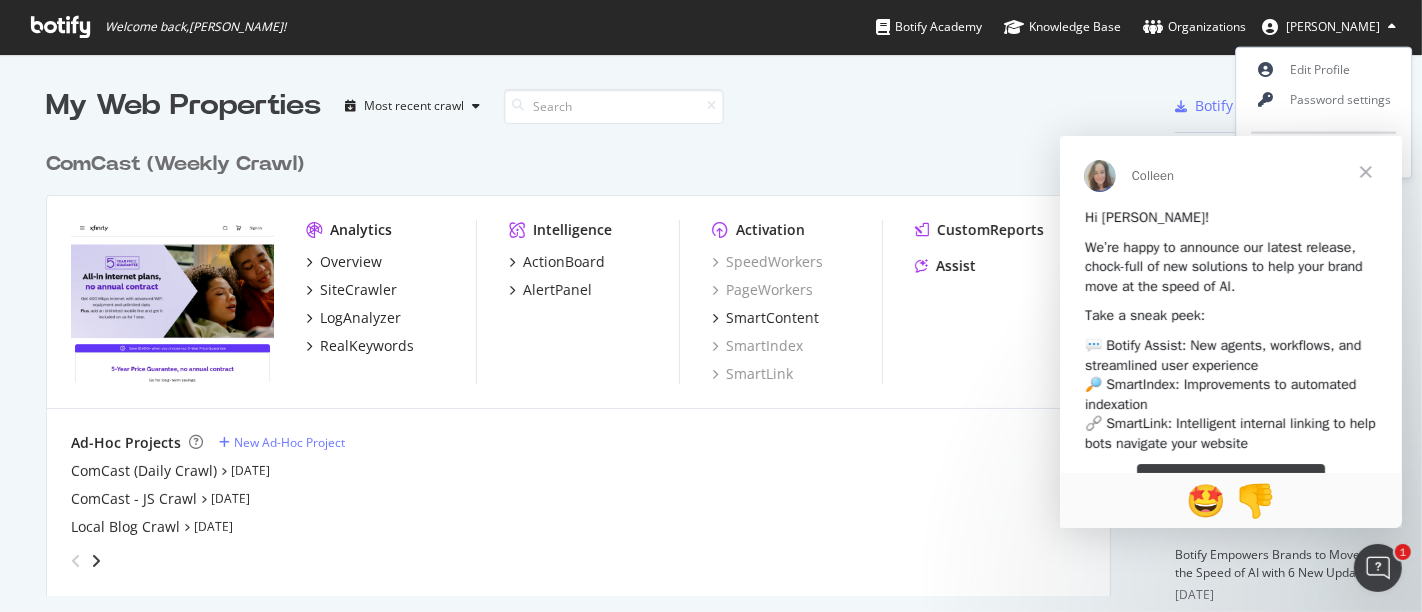 click at bounding box center (1392, 27) 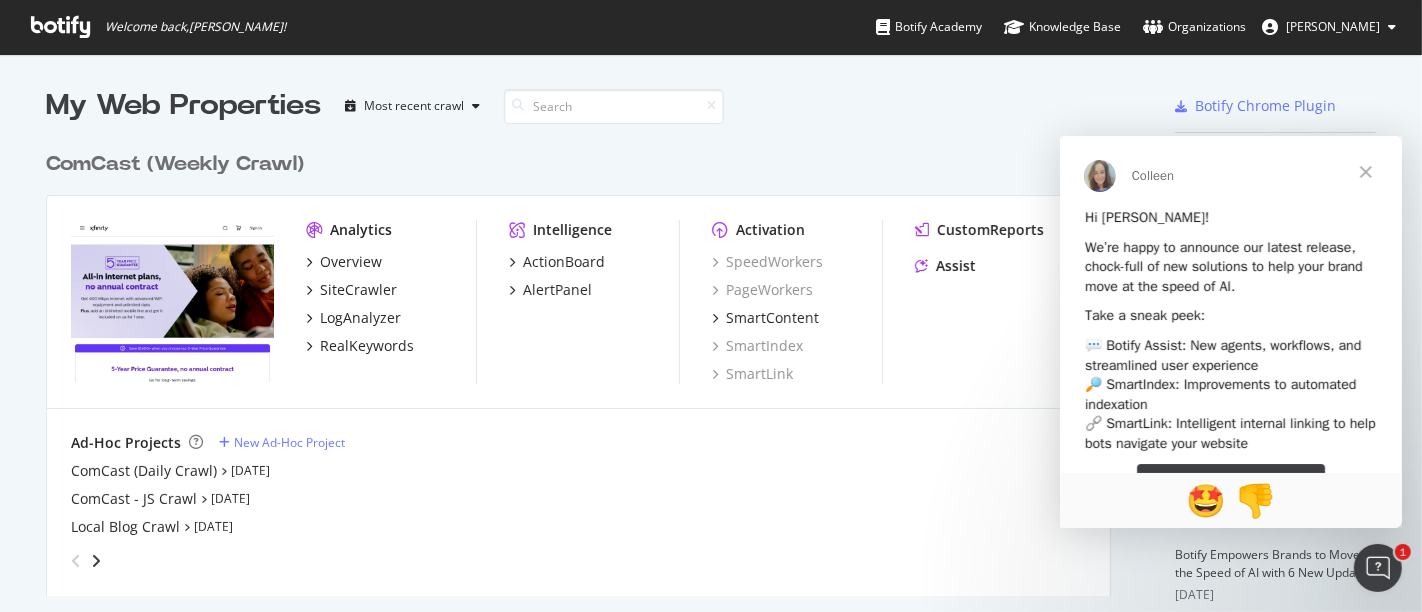 click at bounding box center [1365, 172] 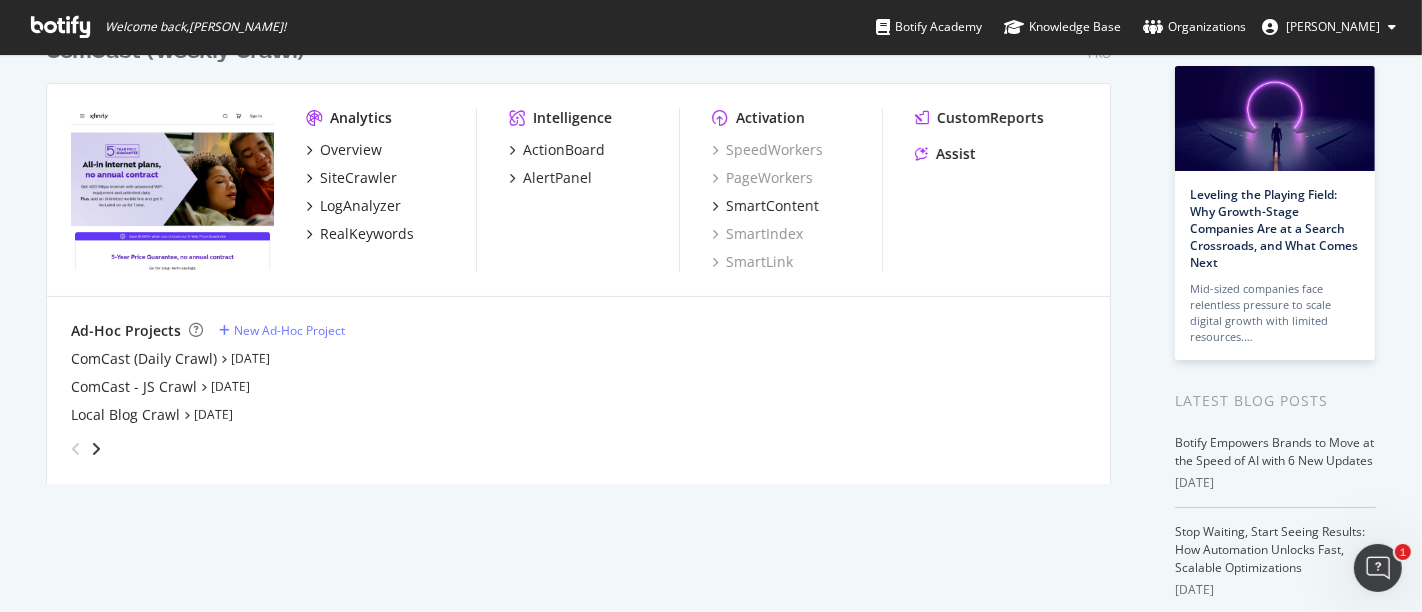scroll, scrollTop: 113, scrollLeft: 0, axis: vertical 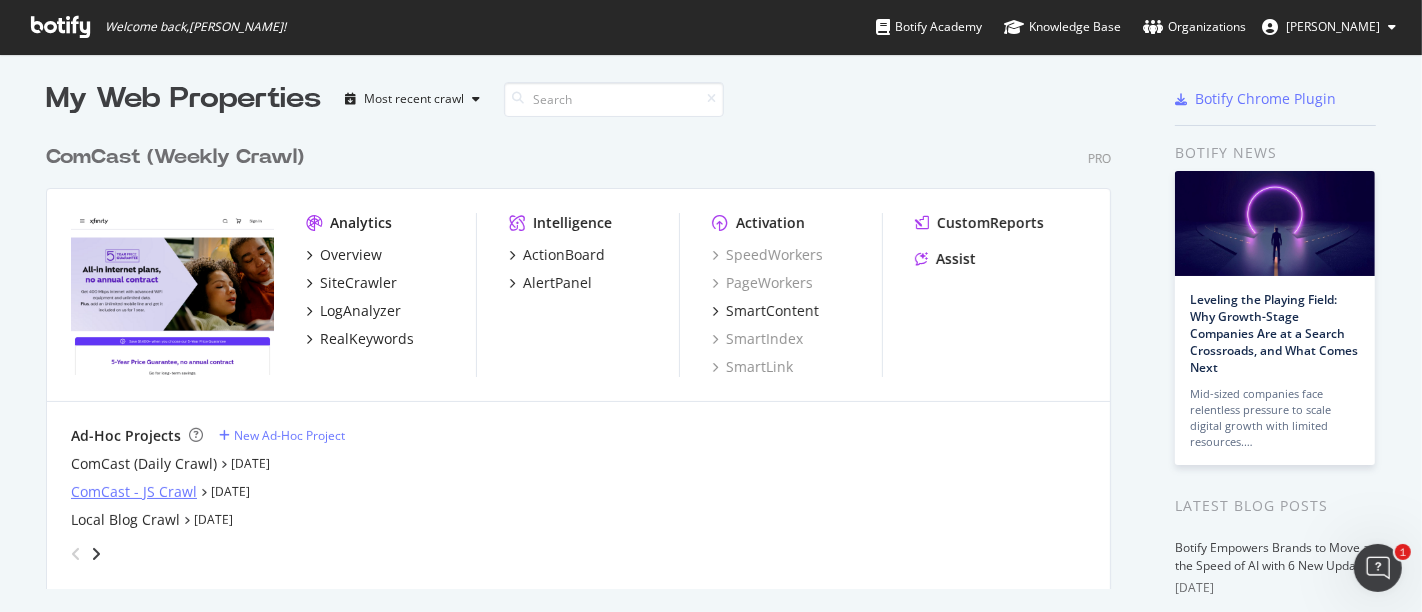 click on "ComCast - JS Crawl" at bounding box center (134, 492) 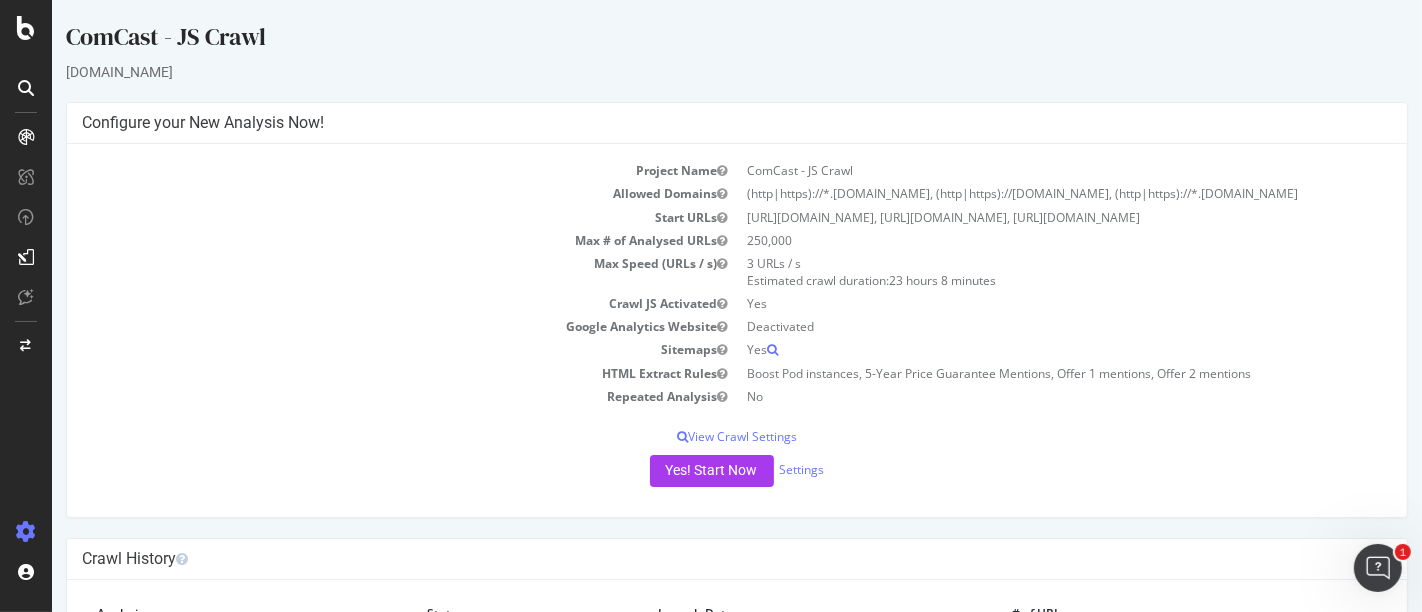 scroll, scrollTop: 0, scrollLeft: 0, axis: both 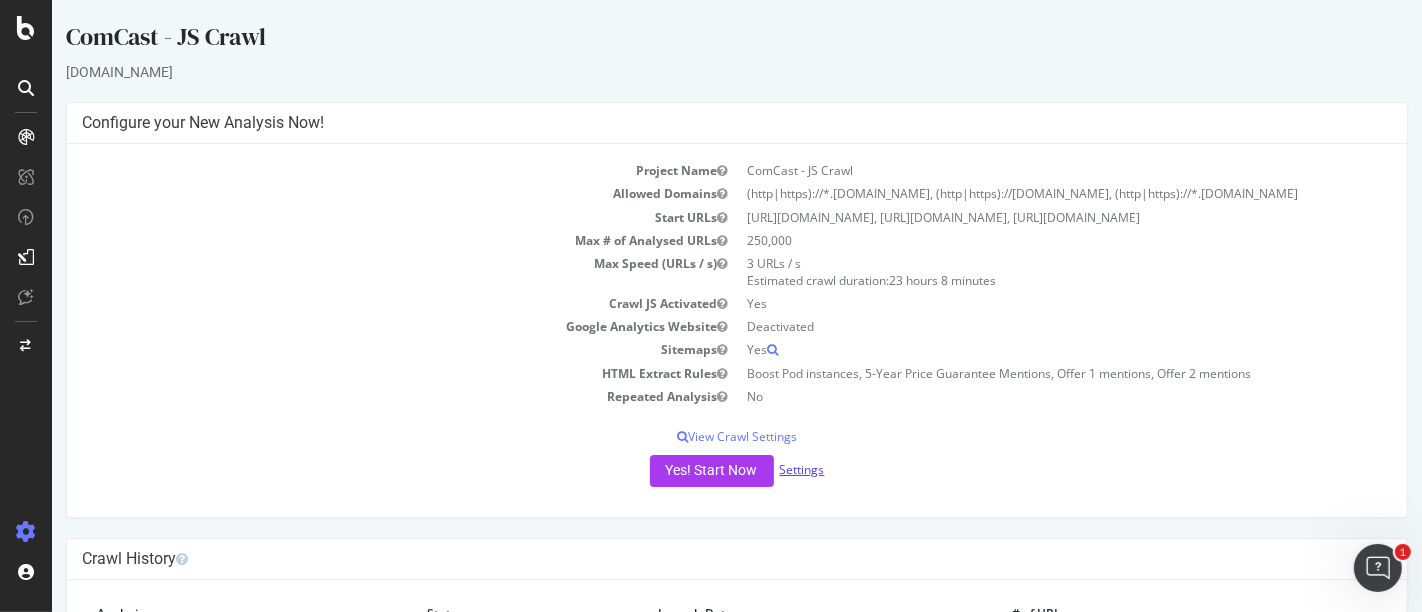 click on "Settings" at bounding box center [801, 469] 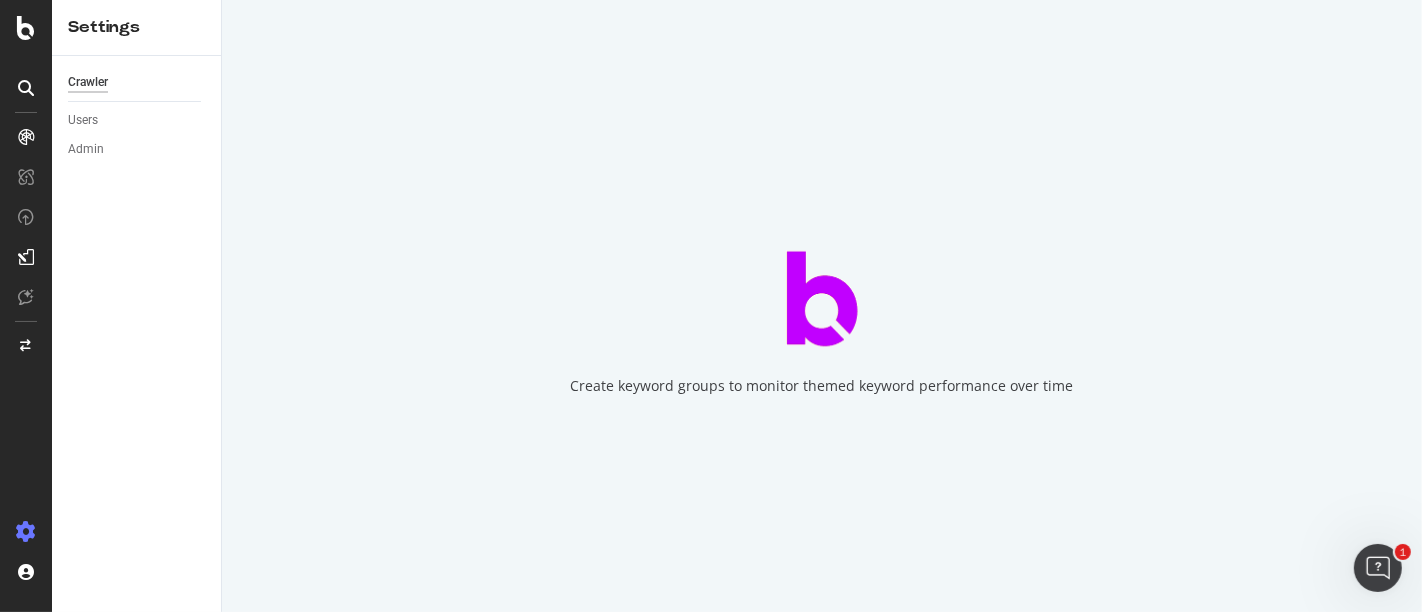 scroll, scrollTop: 0, scrollLeft: 0, axis: both 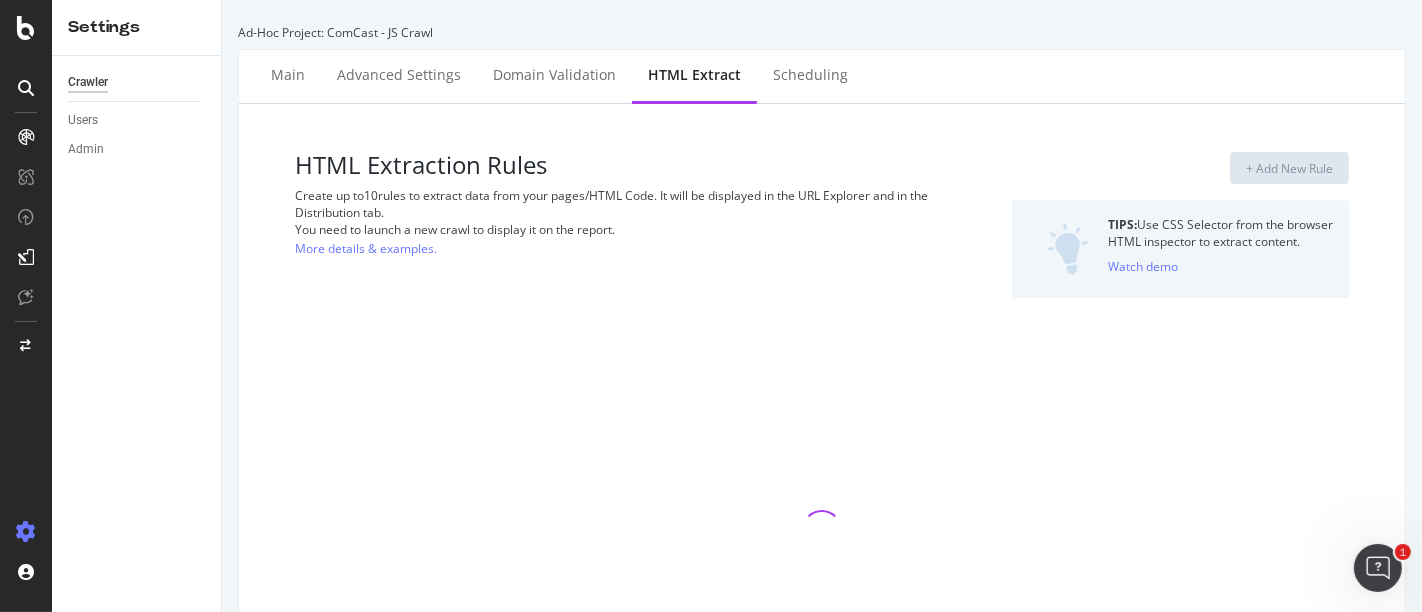 select on "count" 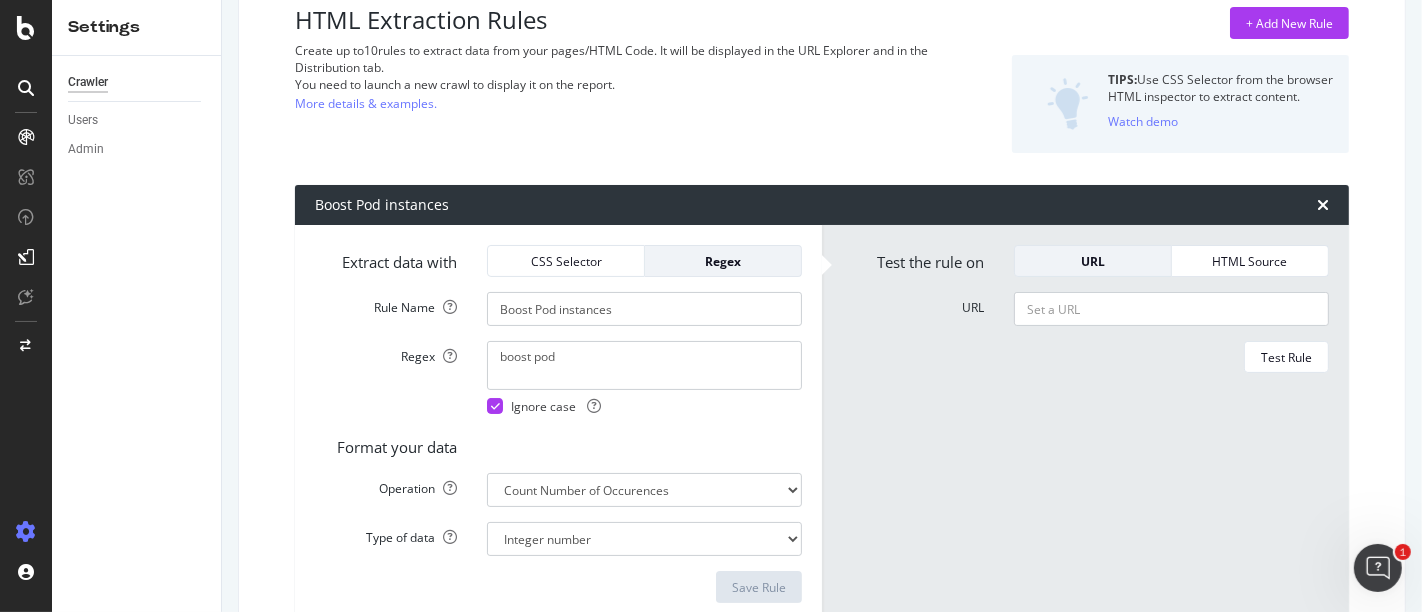 scroll, scrollTop: 154, scrollLeft: 0, axis: vertical 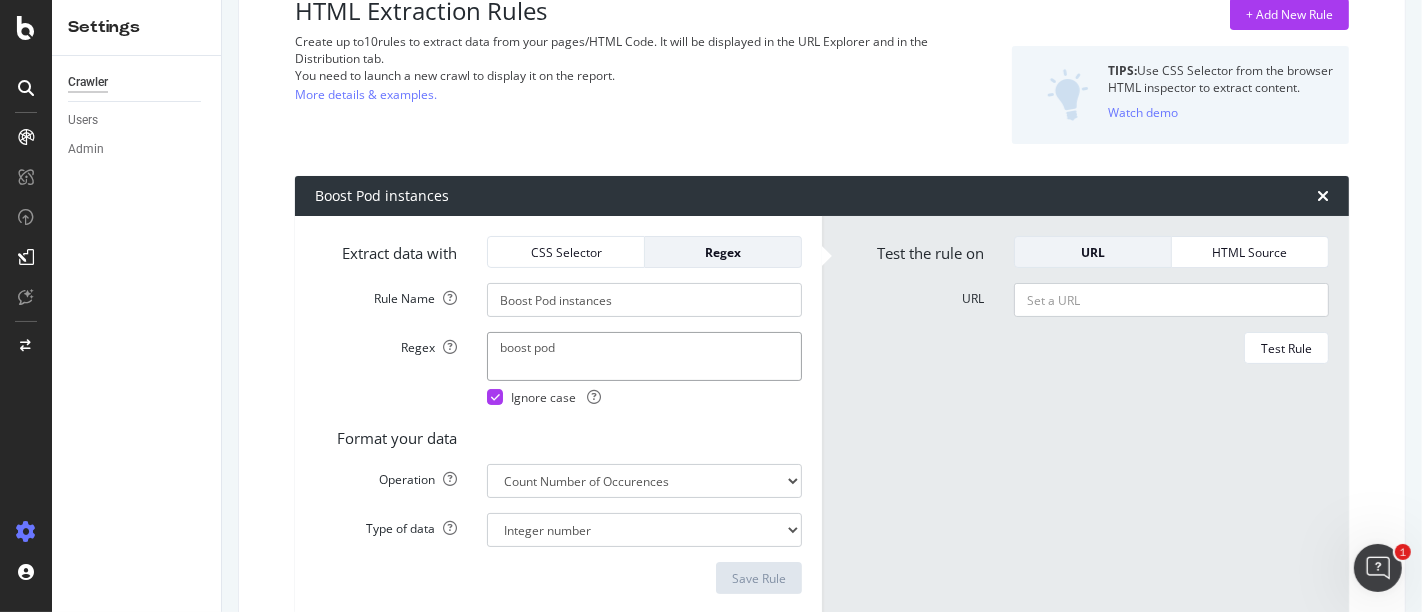 drag, startPoint x: 585, startPoint y: 354, endPoint x: 371, endPoint y: 361, distance: 214.11446 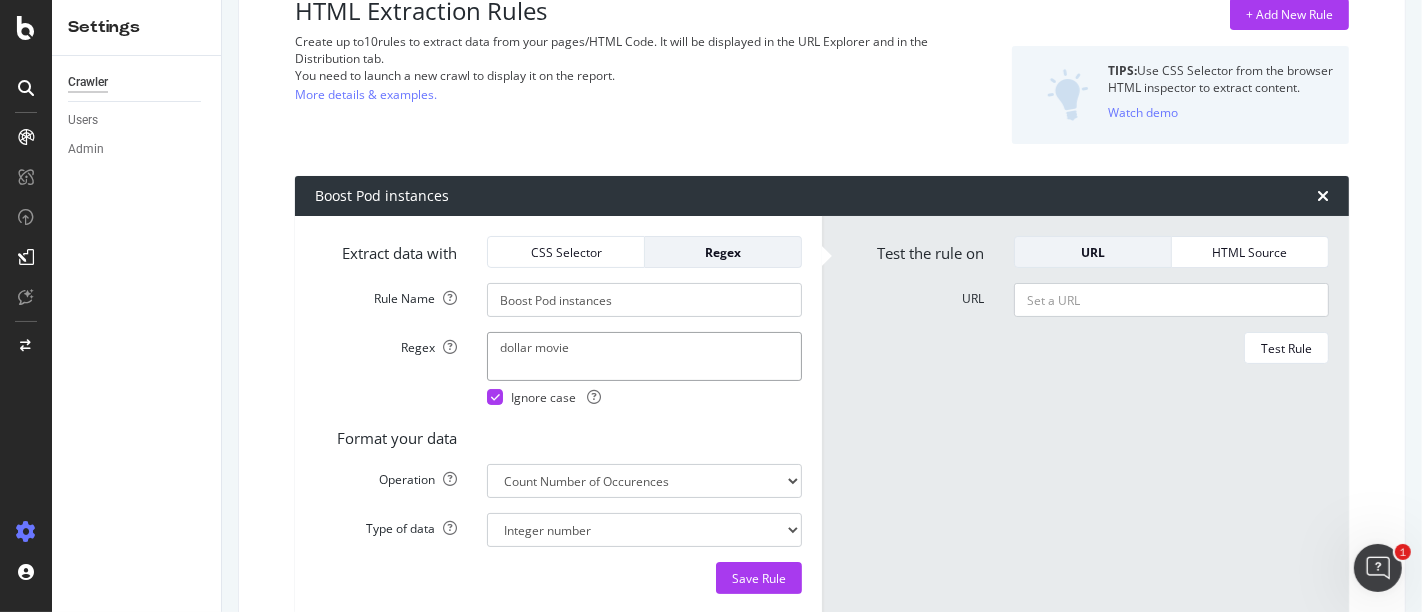type on "dollar movie" 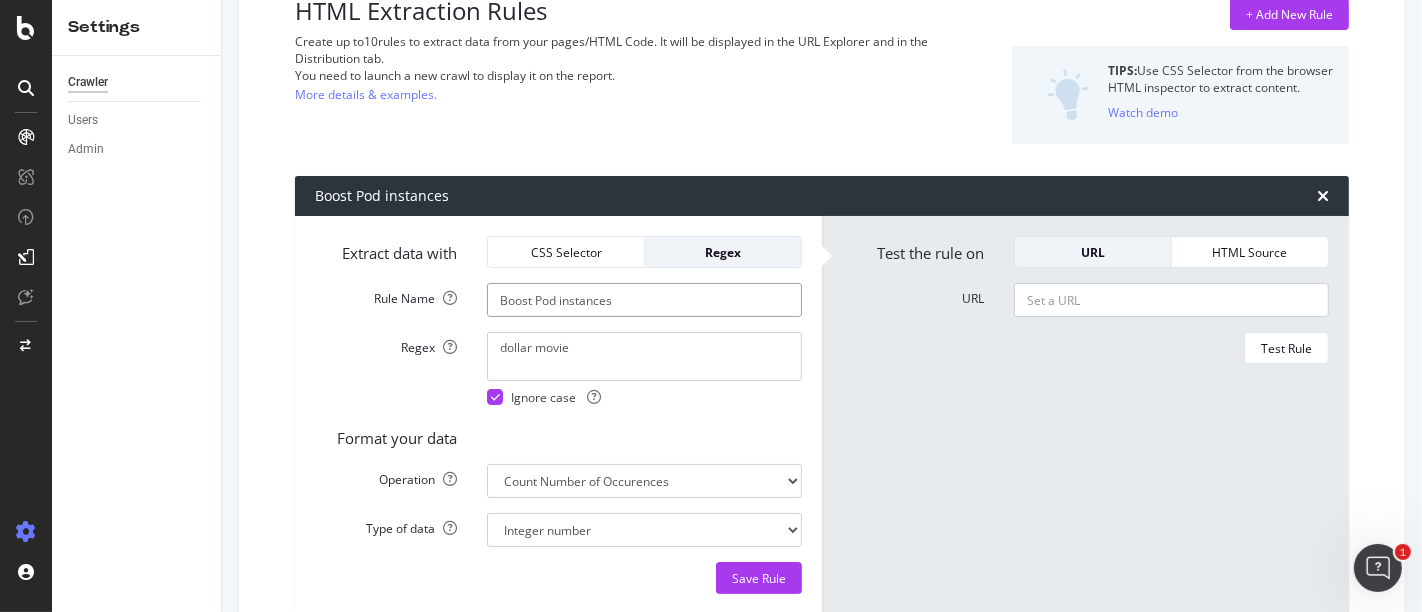drag, startPoint x: 557, startPoint y: 299, endPoint x: 403, endPoint y: 324, distance: 156.01602 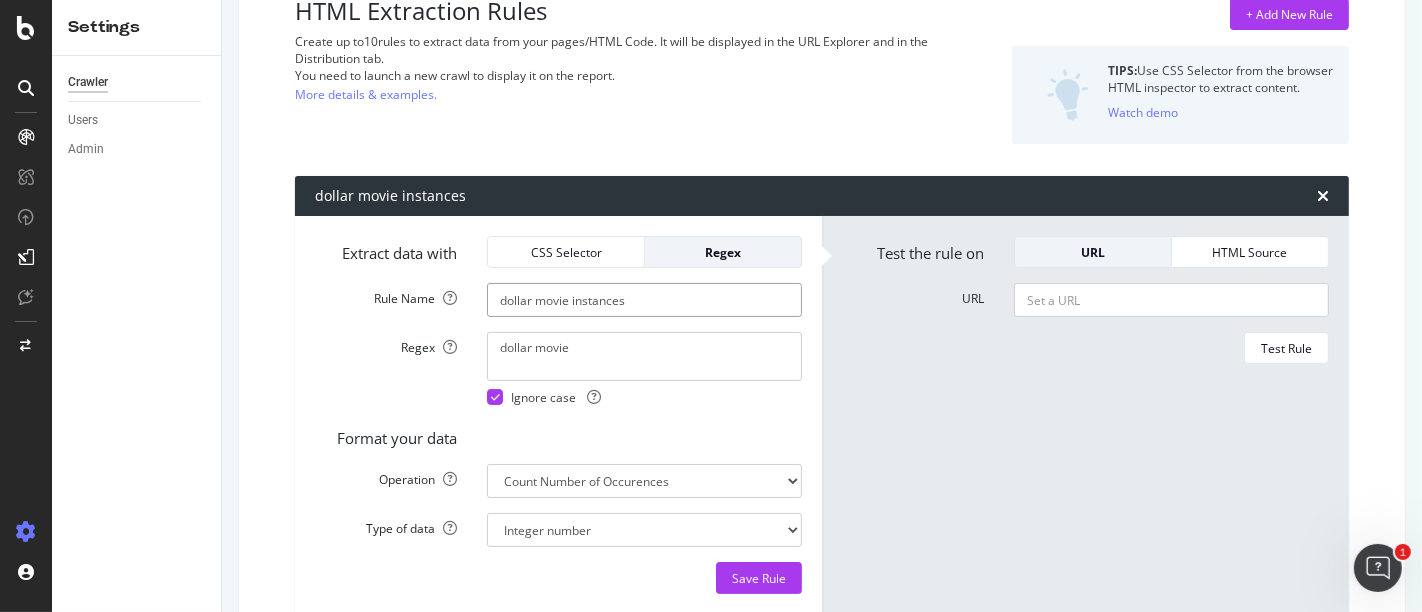 type on "dollar movie instances" 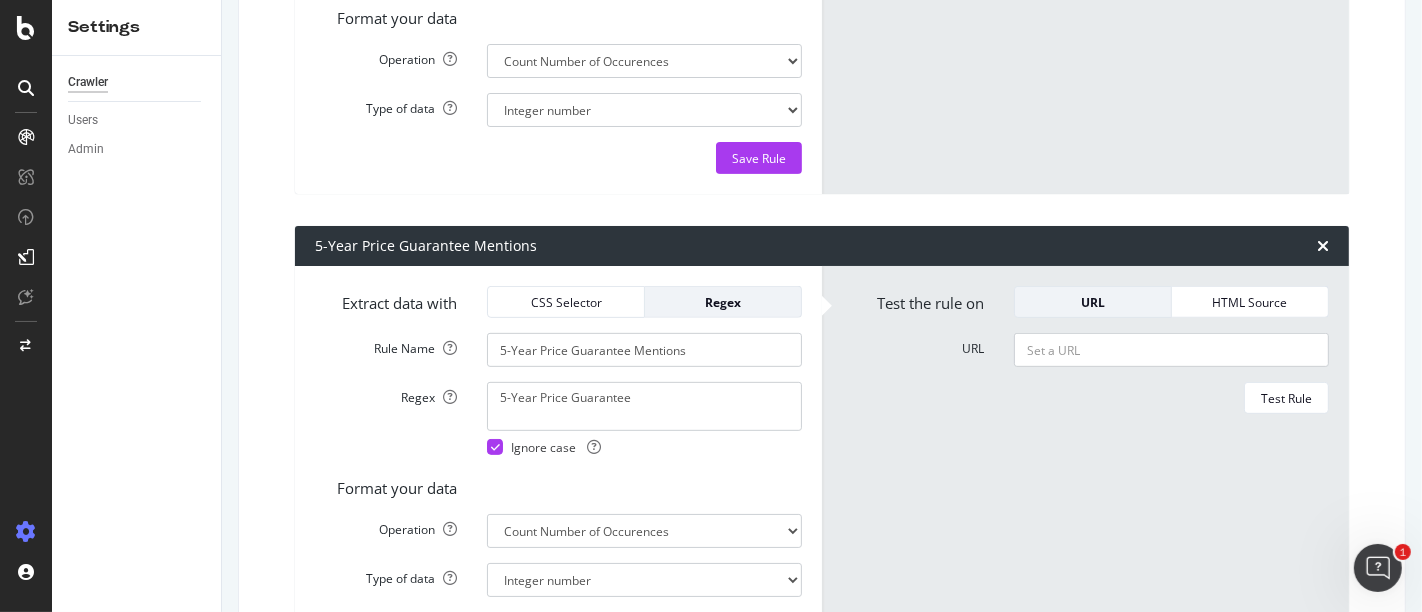 scroll, scrollTop: 582, scrollLeft: 0, axis: vertical 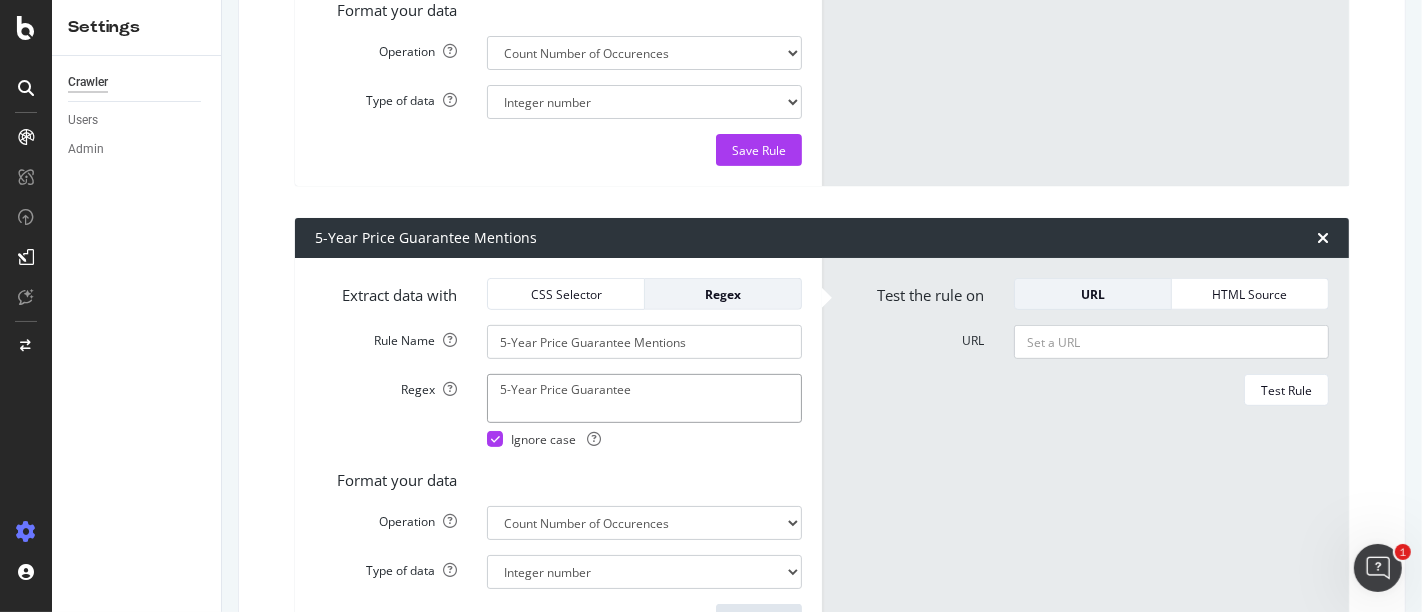 drag, startPoint x: 657, startPoint y: 372, endPoint x: 440, endPoint y: 398, distance: 218.55205 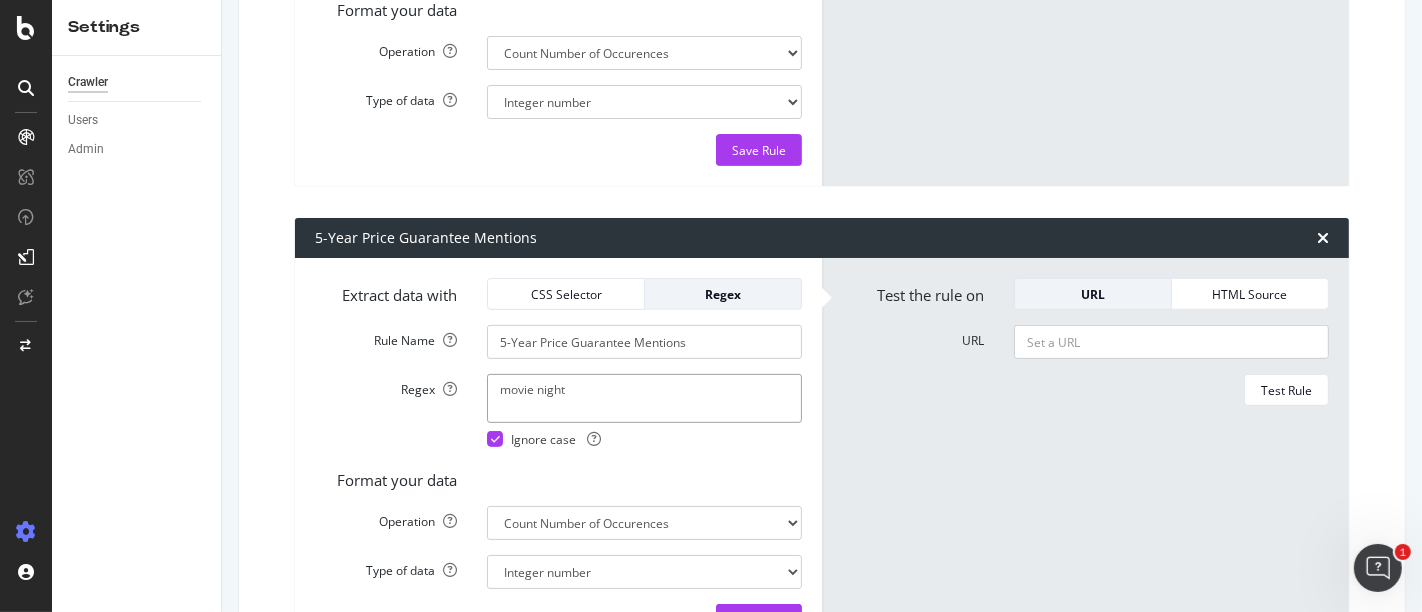 type on "movie night" 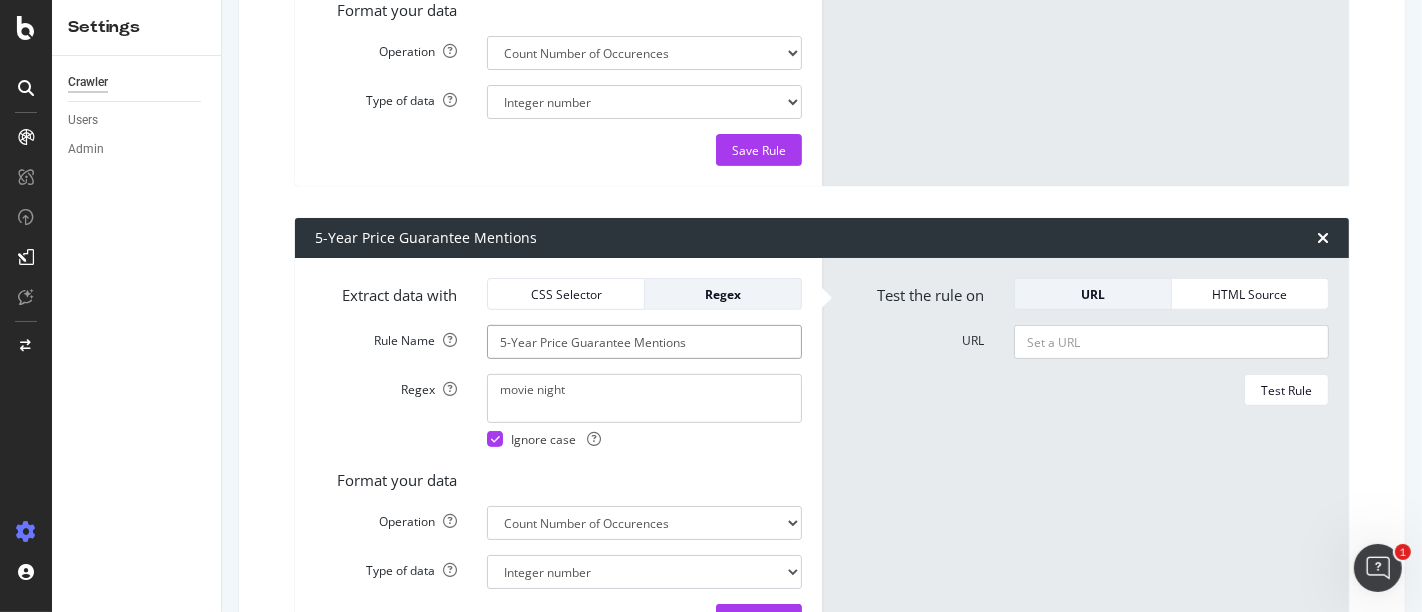 drag, startPoint x: 628, startPoint y: 344, endPoint x: 357, endPoint y: 350, distance: 271.0664 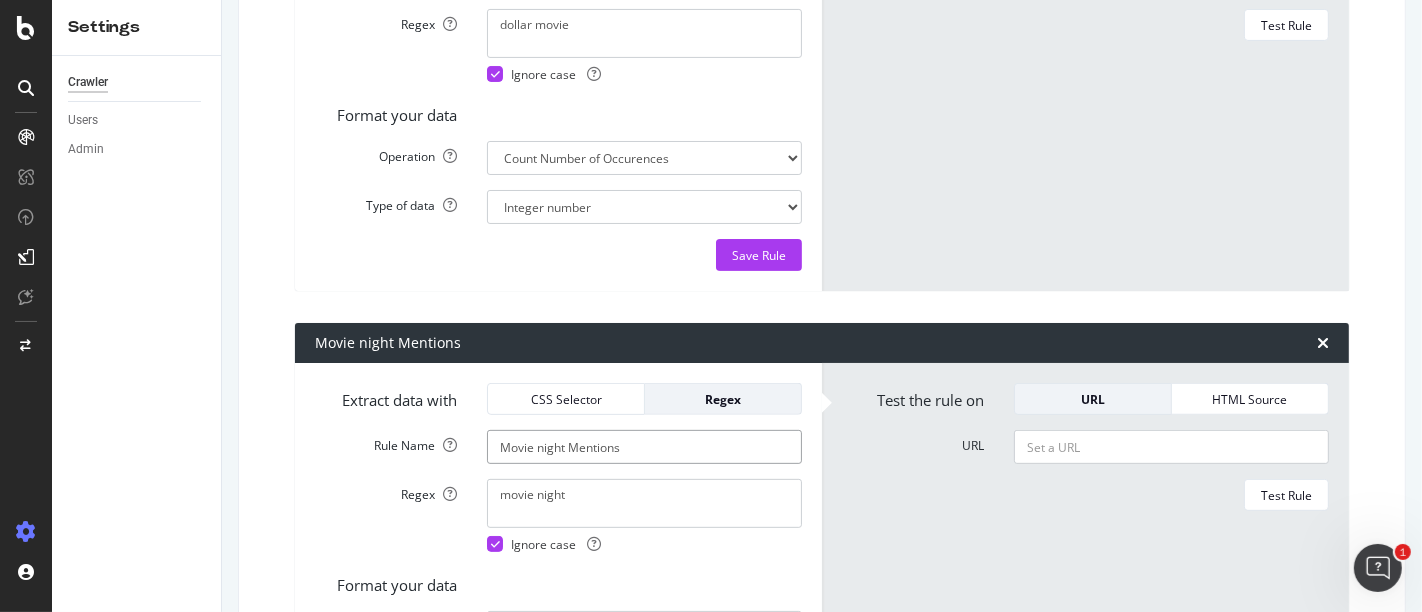 scroll, scrollTop: 488, scrollLeft: 0, axis: vertical 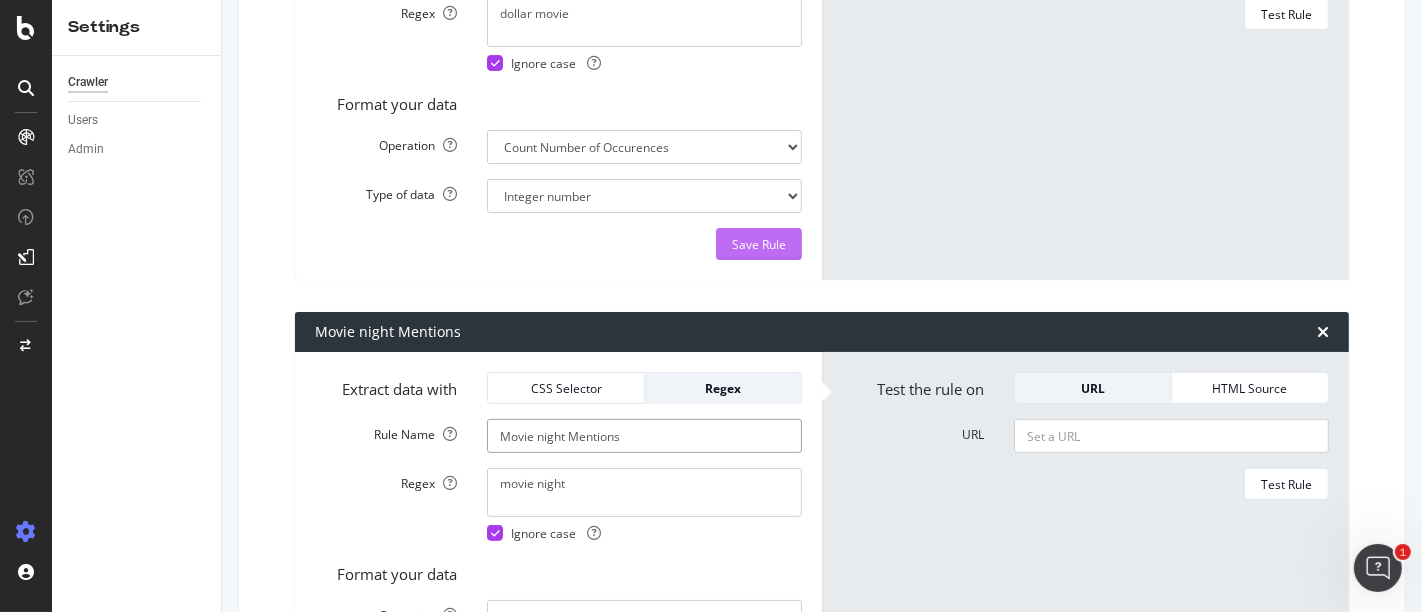 type on "Movie night Mentions" 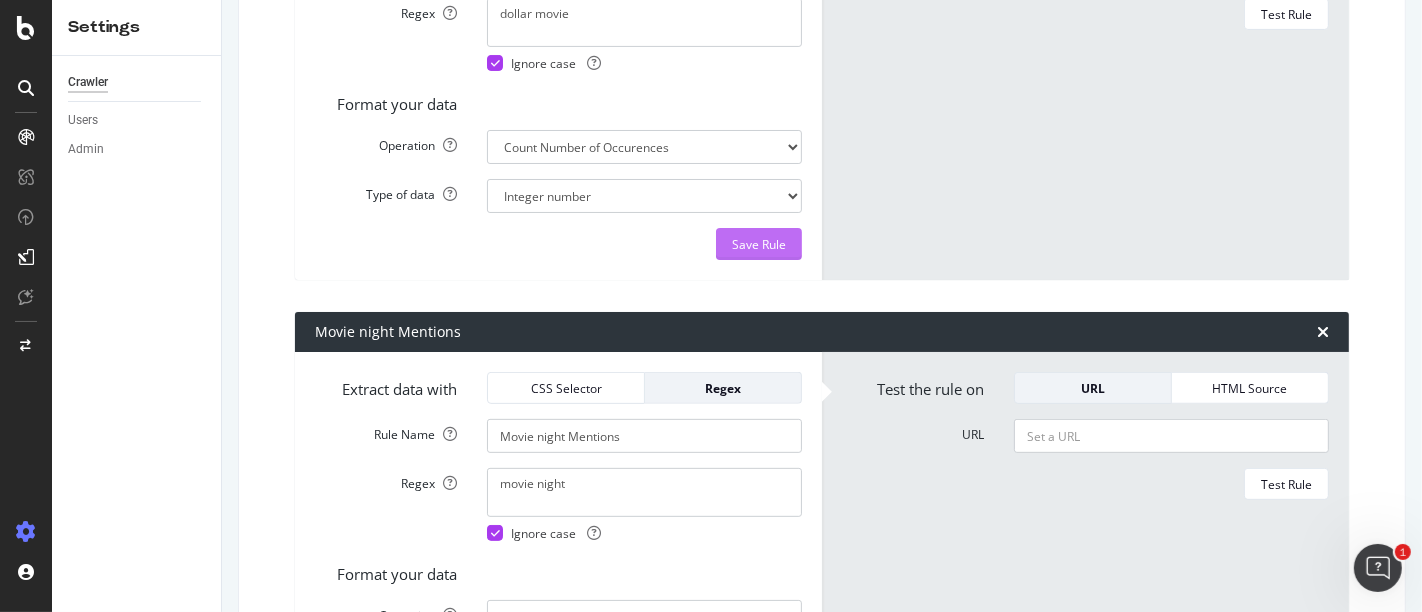 click on "Save Rule" at bounding box center (759, 244) 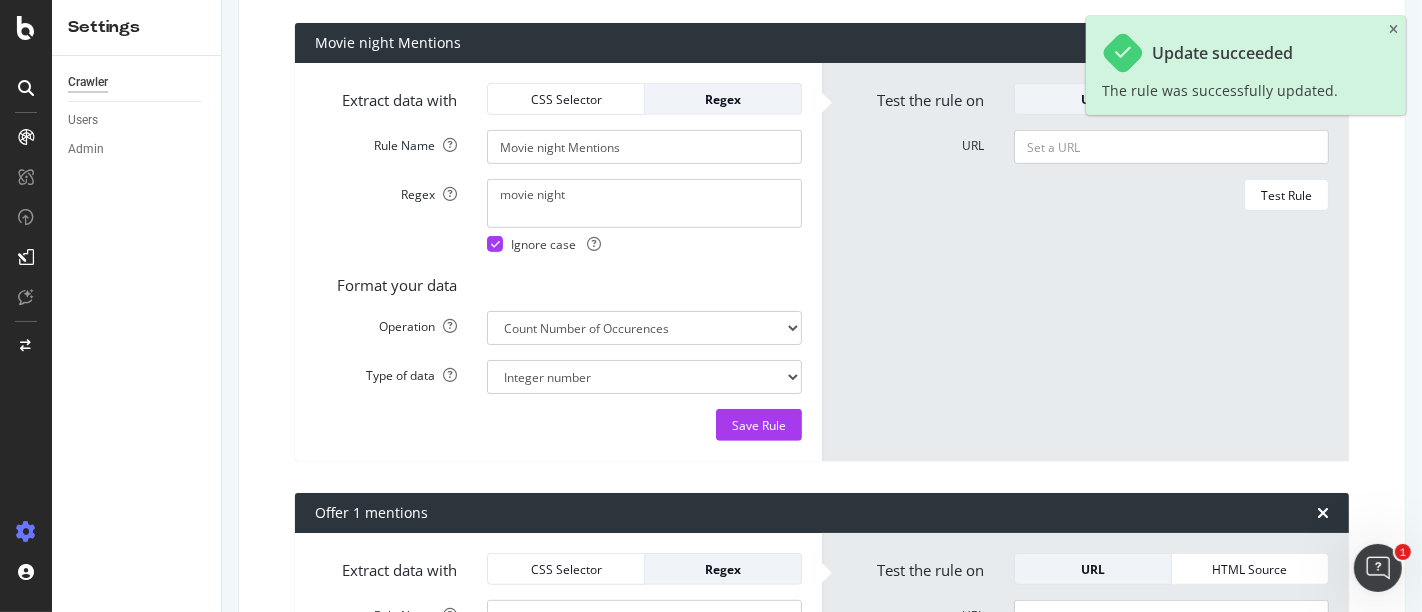 scroll, scrollTop: 780, scrollLeft: 0, axis: vertical 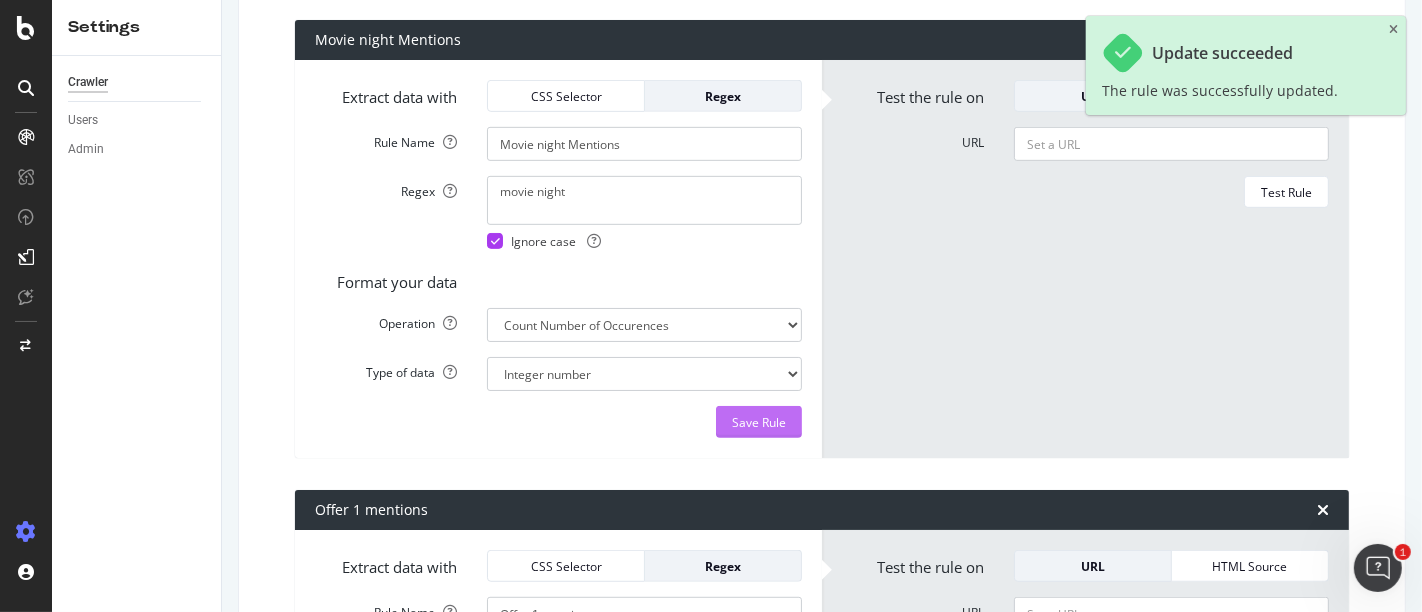 click on "Save Rule" at bounding box center (759, 422) 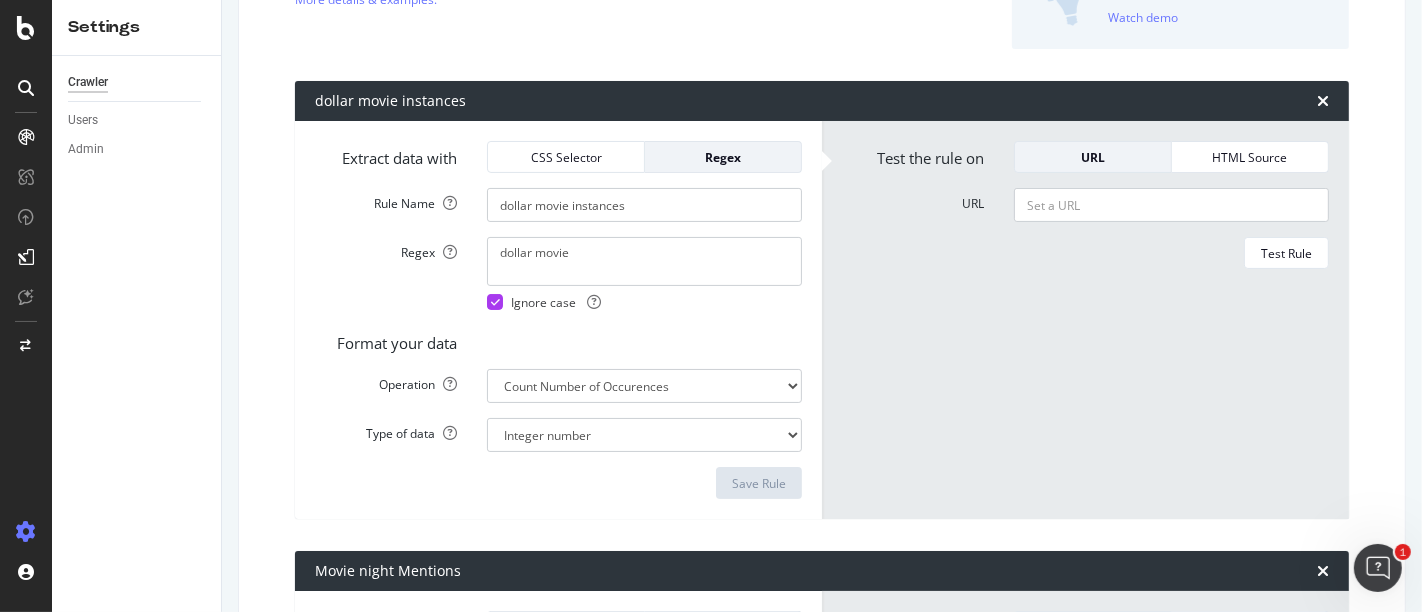 scroll, scrollTop: 0, scrollLeft: 0, axis: both 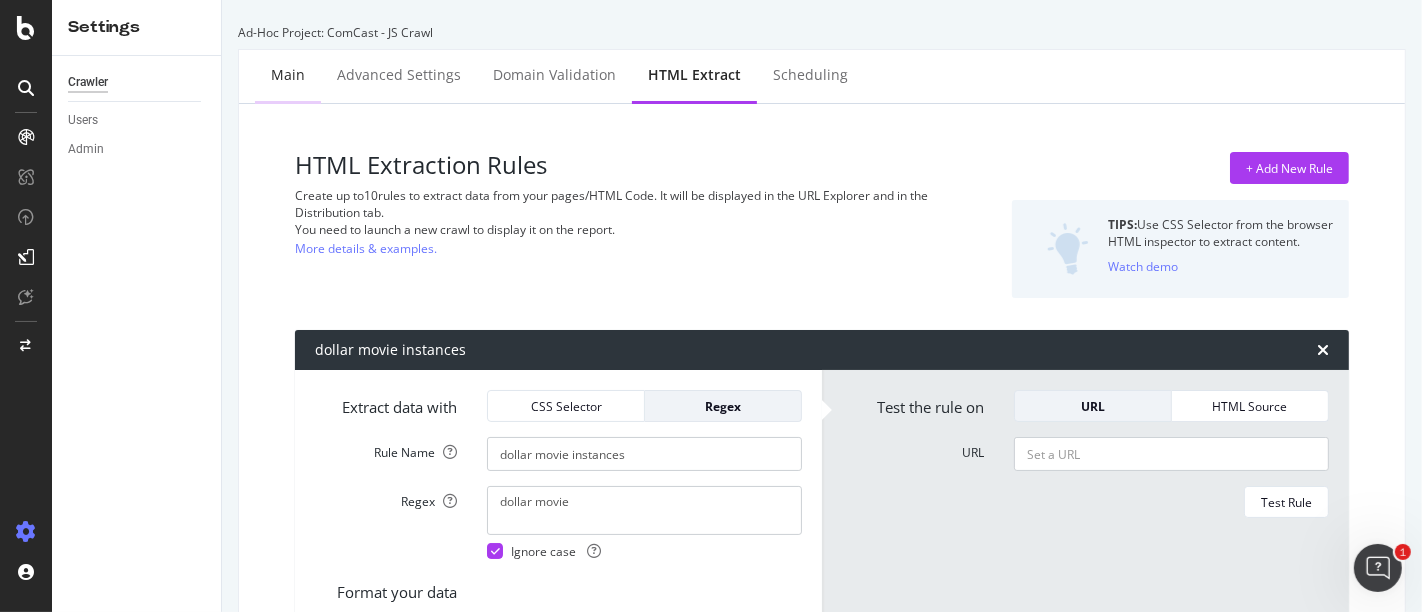 click on "Main" at bounding box center (288, 75) 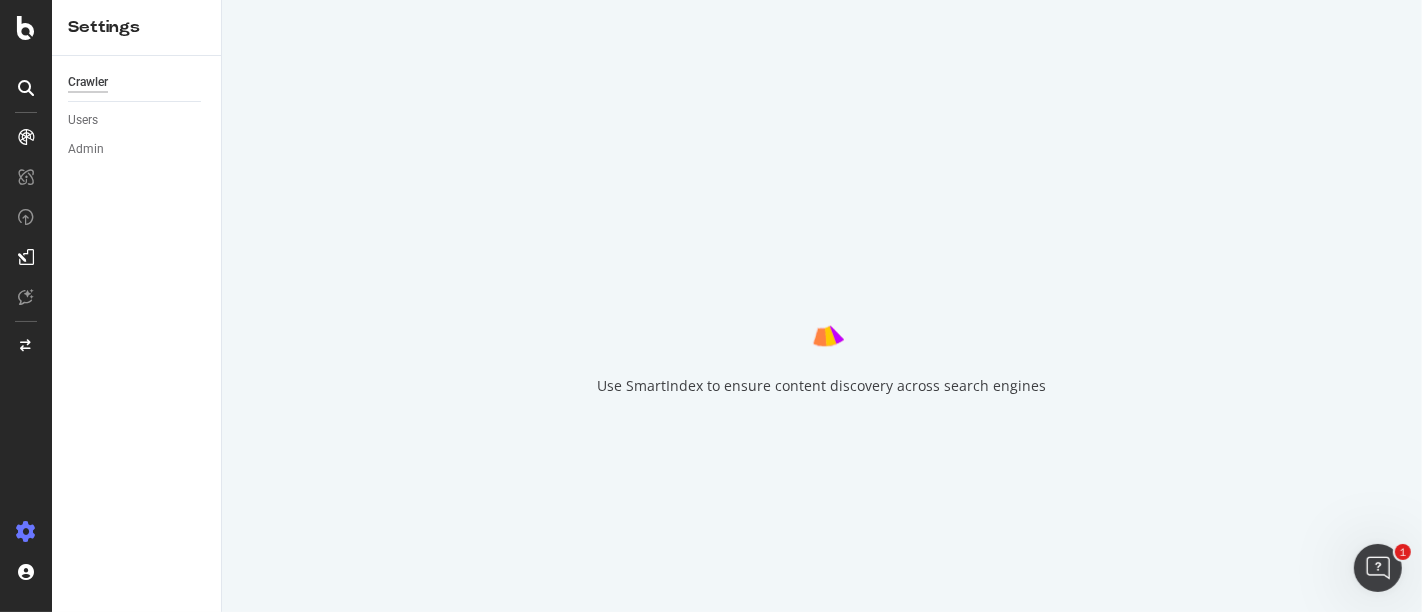 scroll, scrollTop: 0, scrollLeft: 0, axis: both 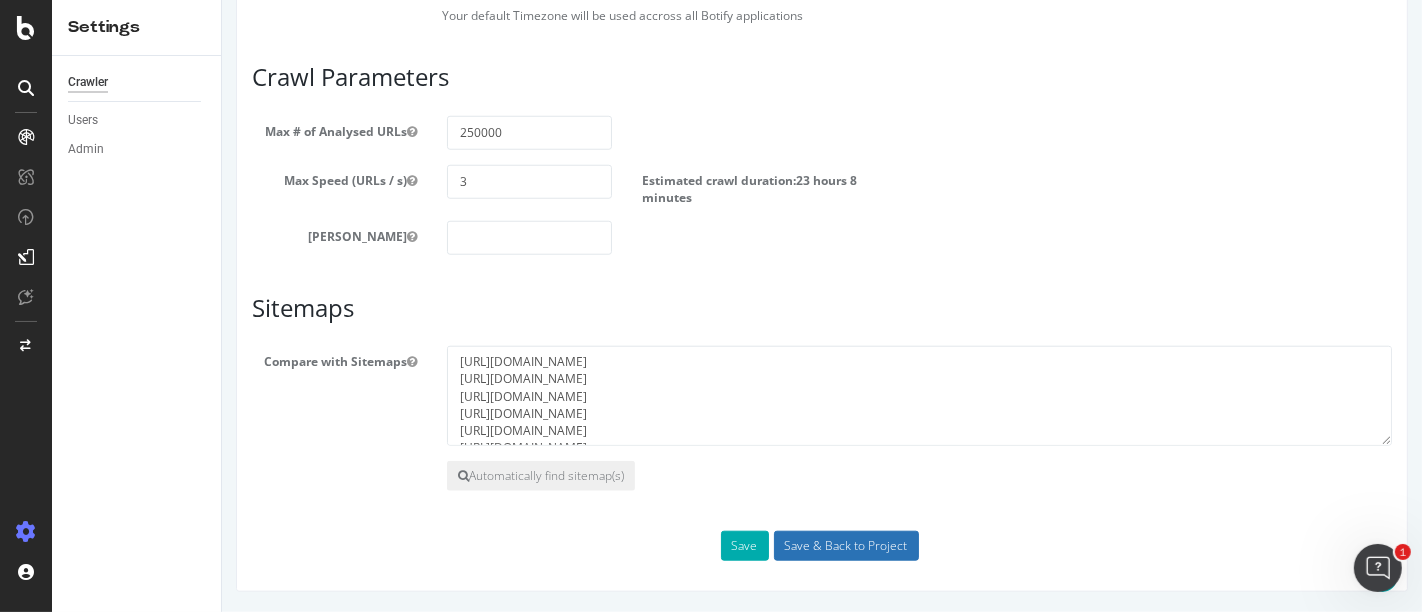 click on "Save & Back to Project" at bounding box center (845, 546) 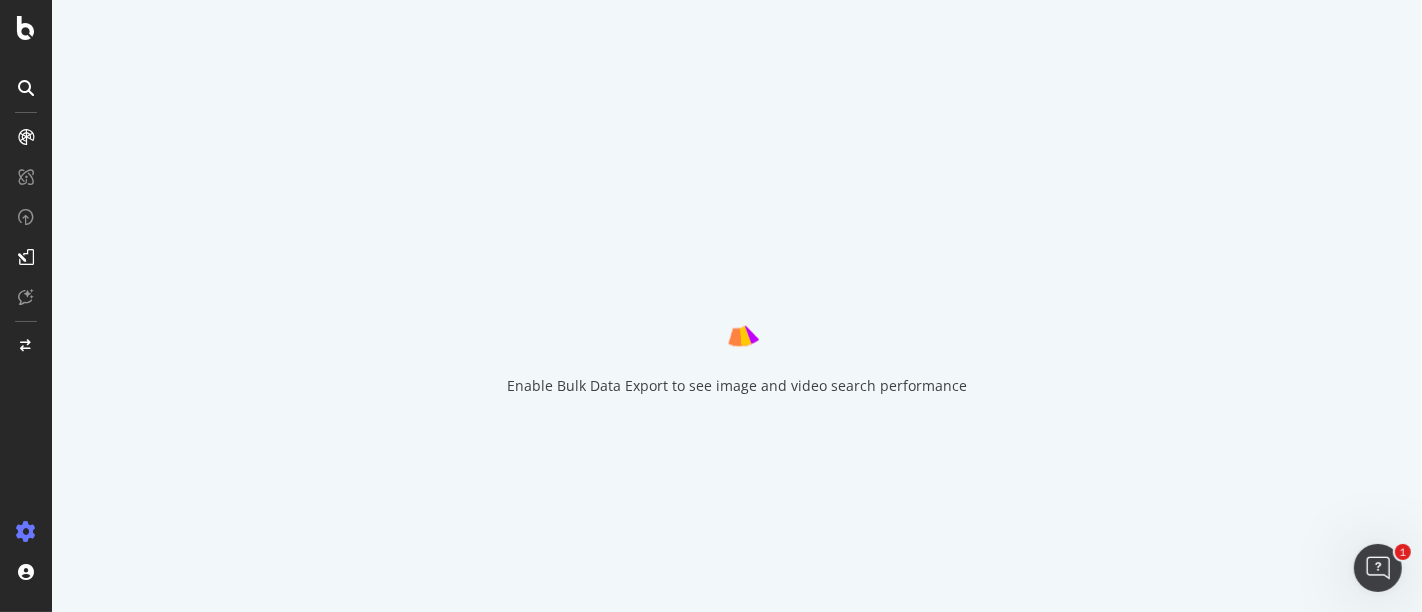 scroll, scrollTop: 0, scrollLeft: 0, axis: both 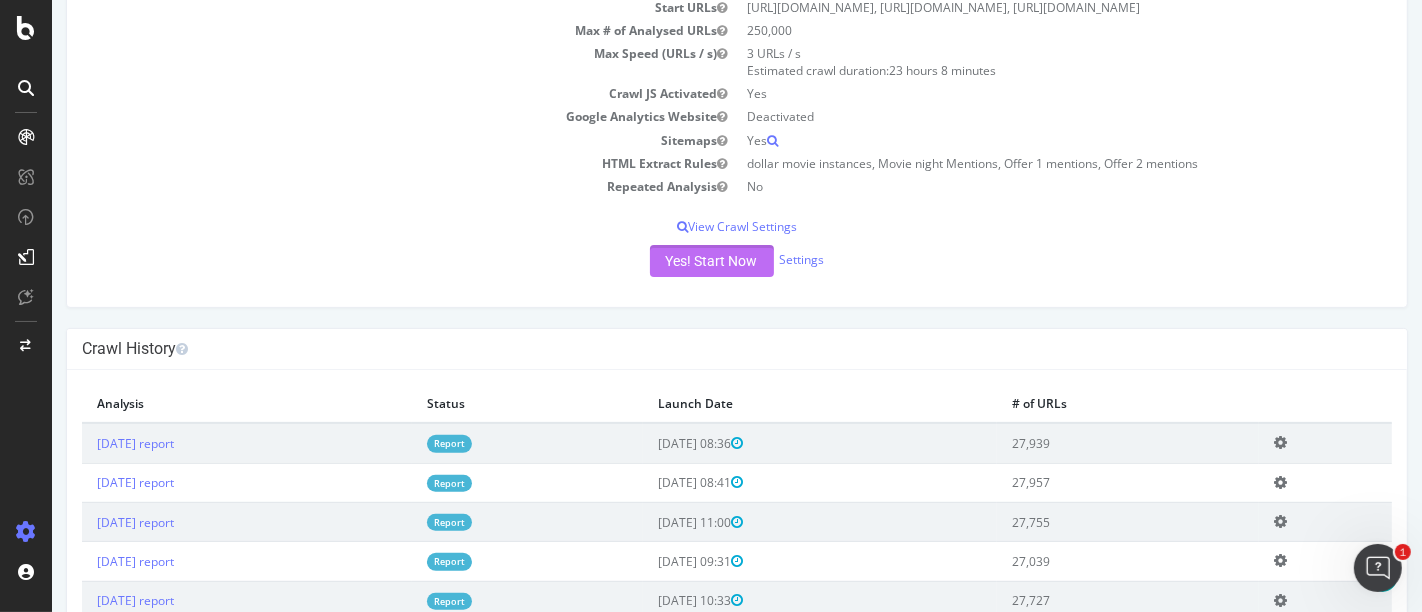 click on "Yes! Start Now" at bounding box center [711, 261] 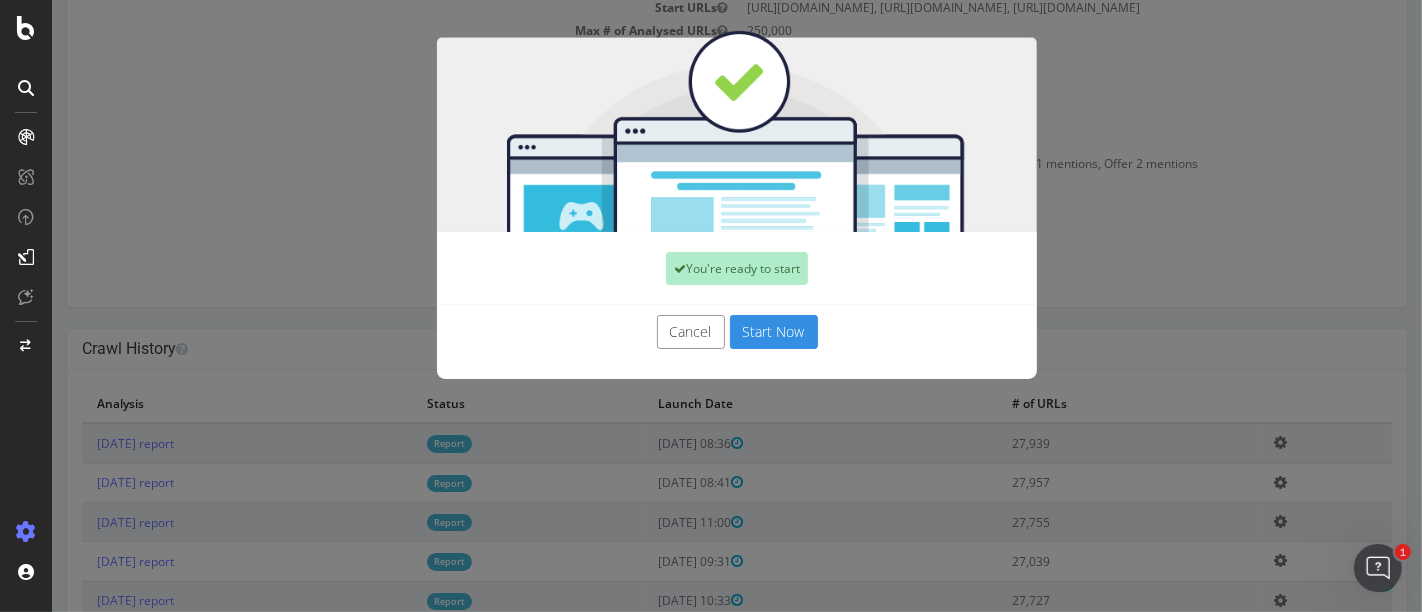 click on "Start Now" at bounding box center (773, 332) 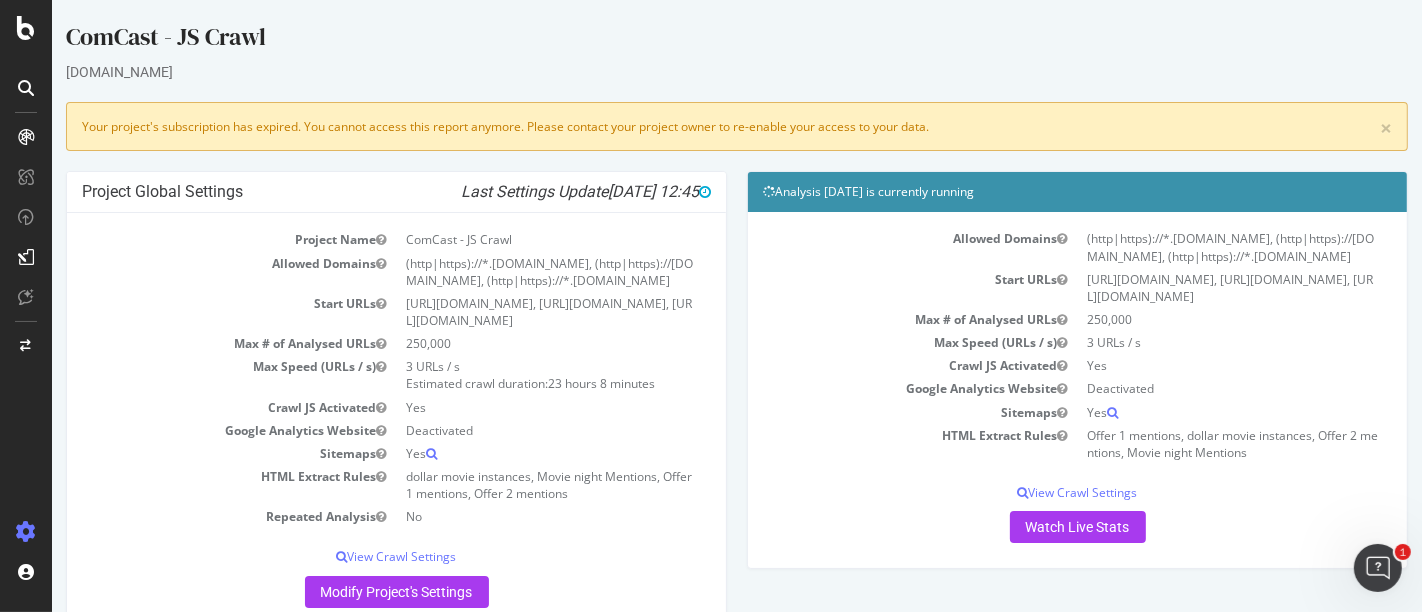 scroll, scrollTop: 0, scrollLeft: 0, axis: both 